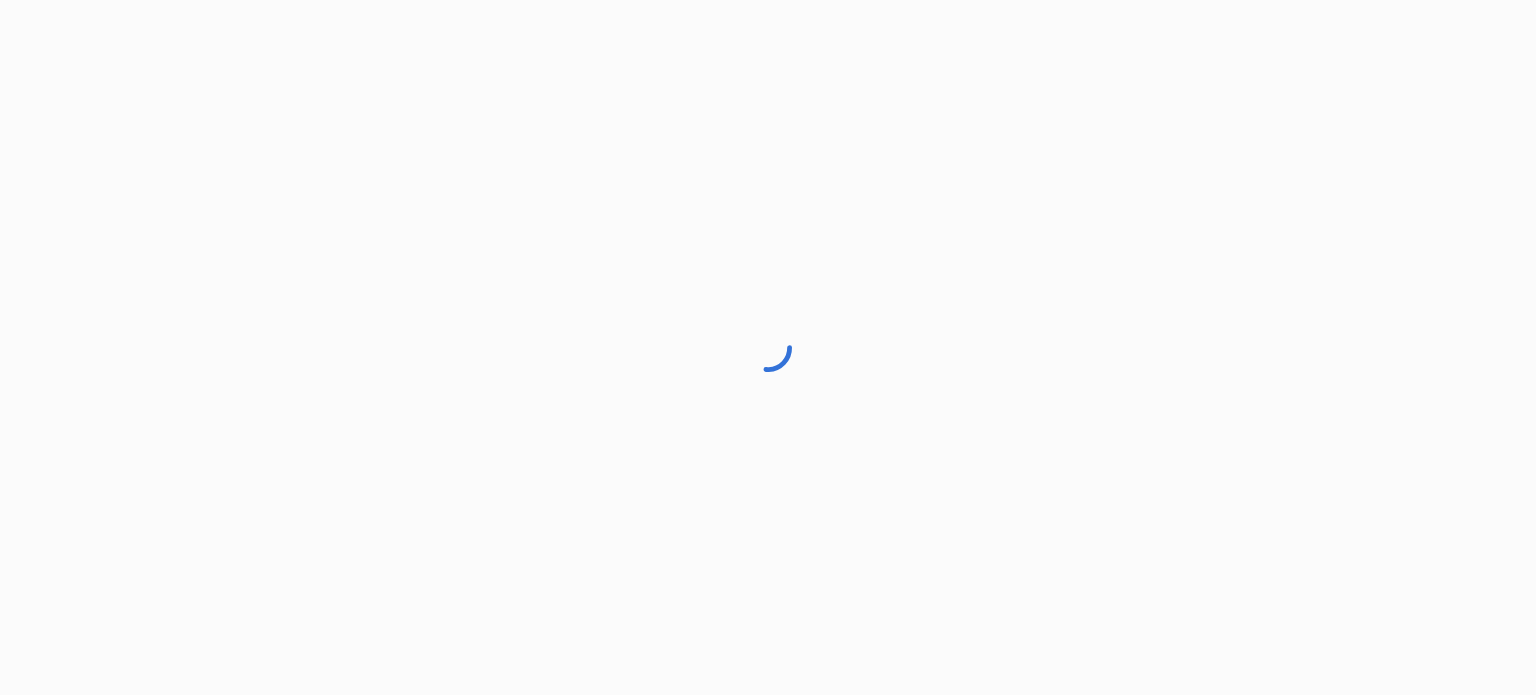 scroll, scrollTop: 0, scrollLeft: 0, axis: both 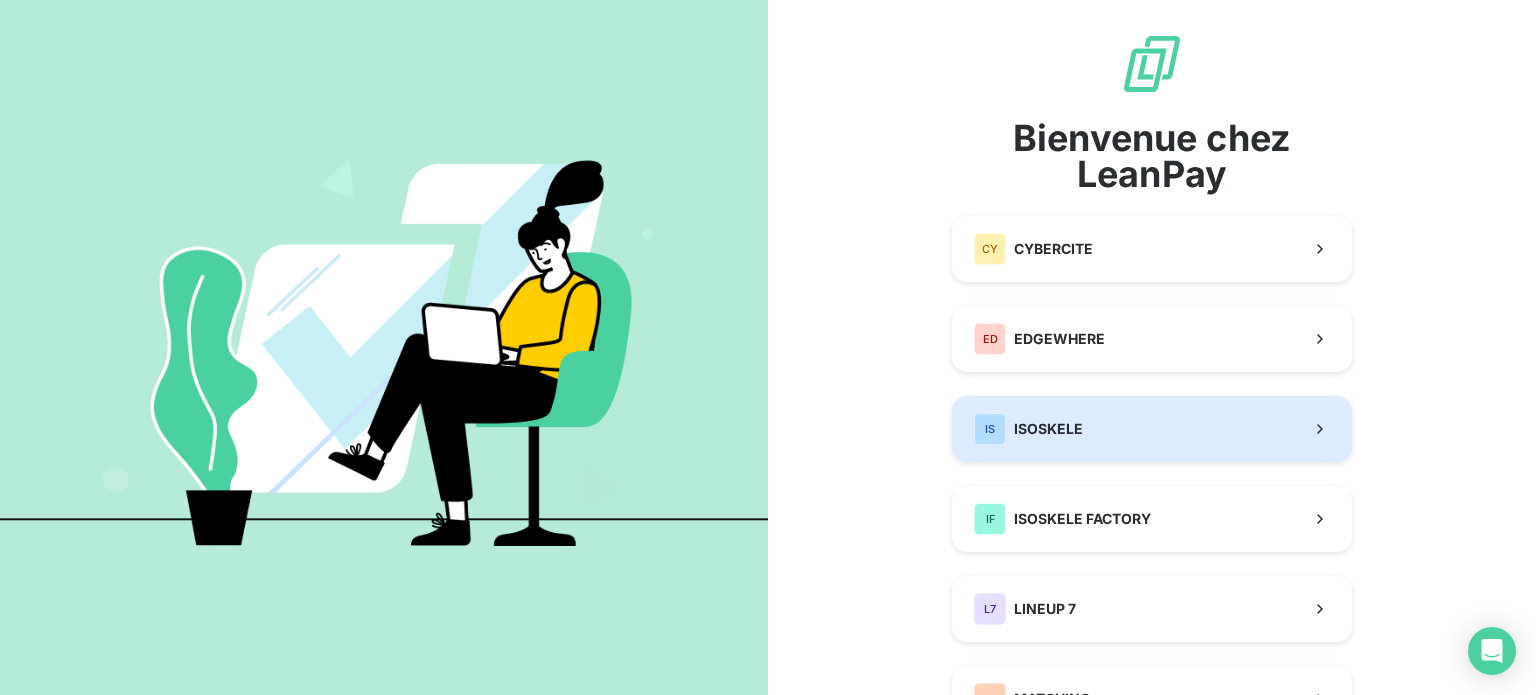 click on "IS ISOSKELE" at bounding box center [1152, 429] 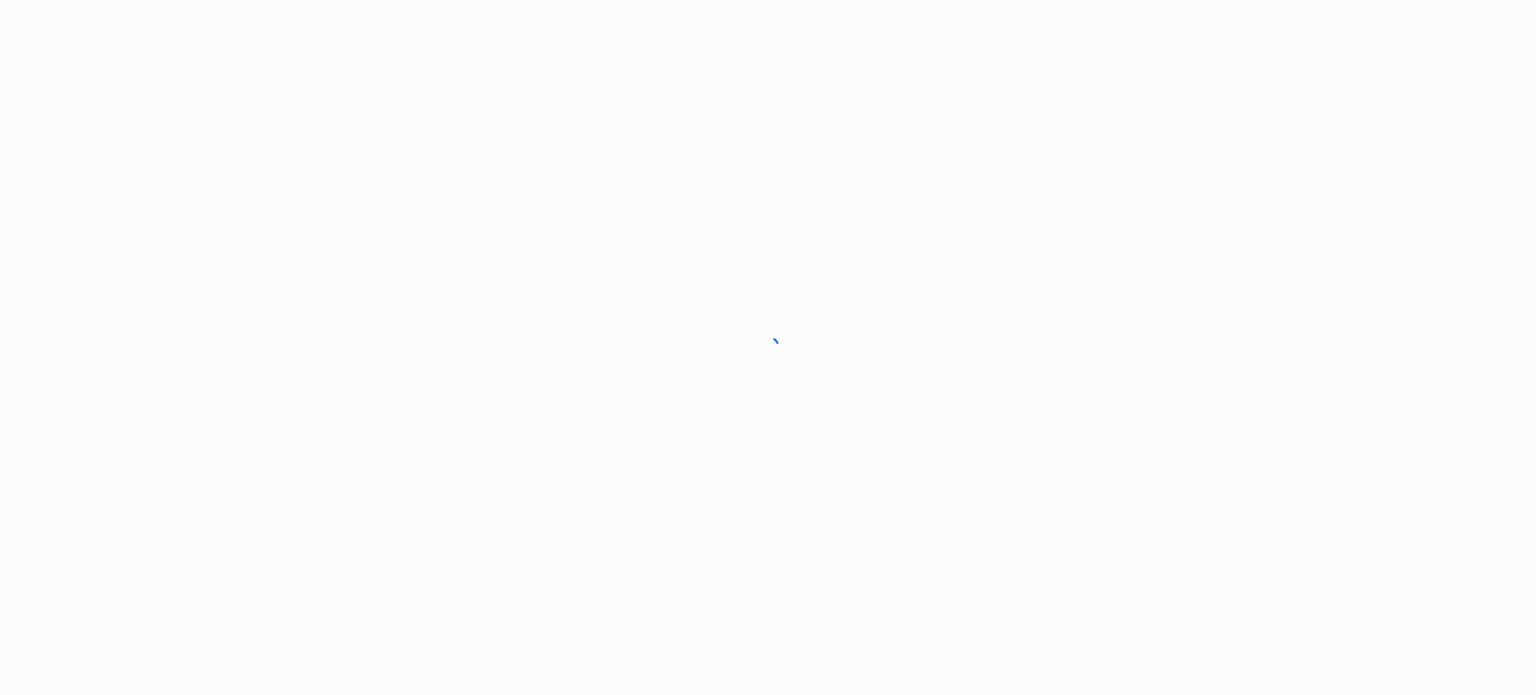scroll, scrollTop: 0, scrollLeft: 0, axis: both 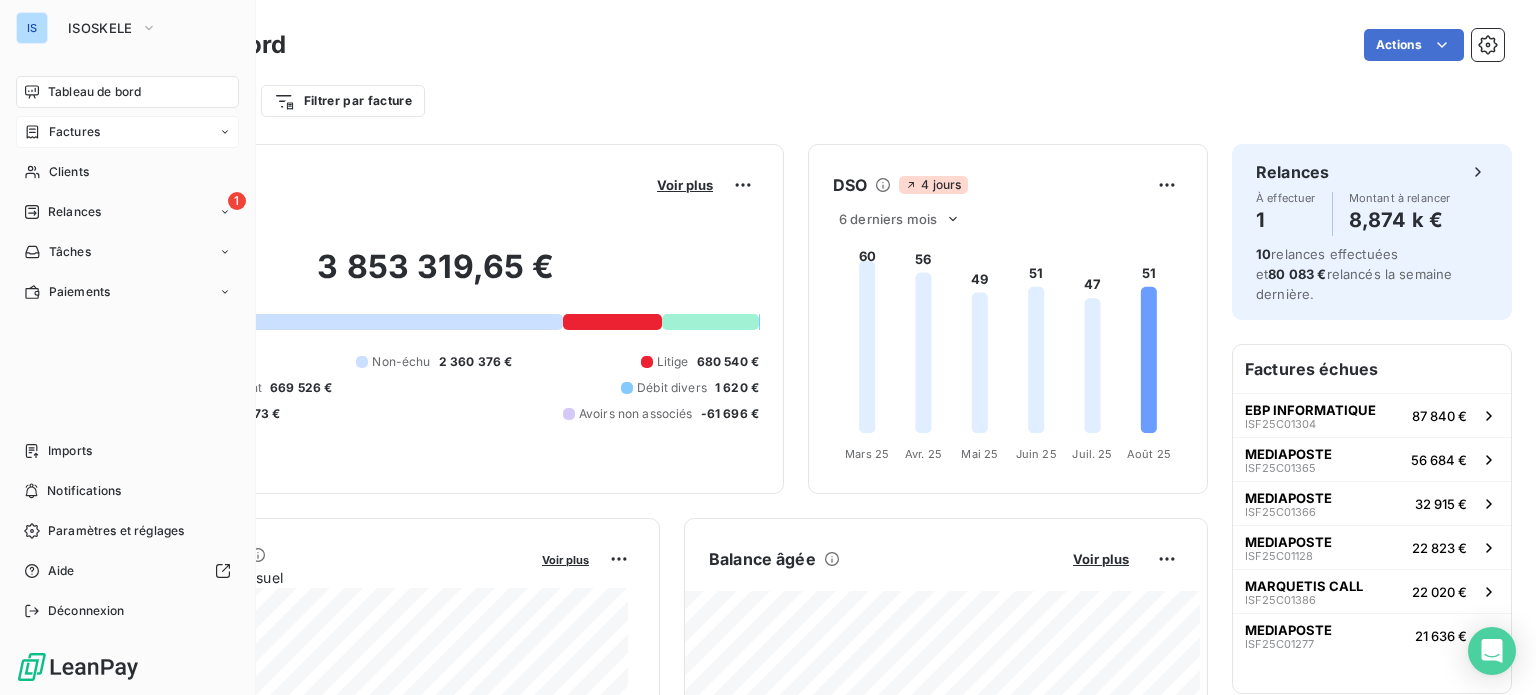 click on "Factures" at bounding box center (74, 132) 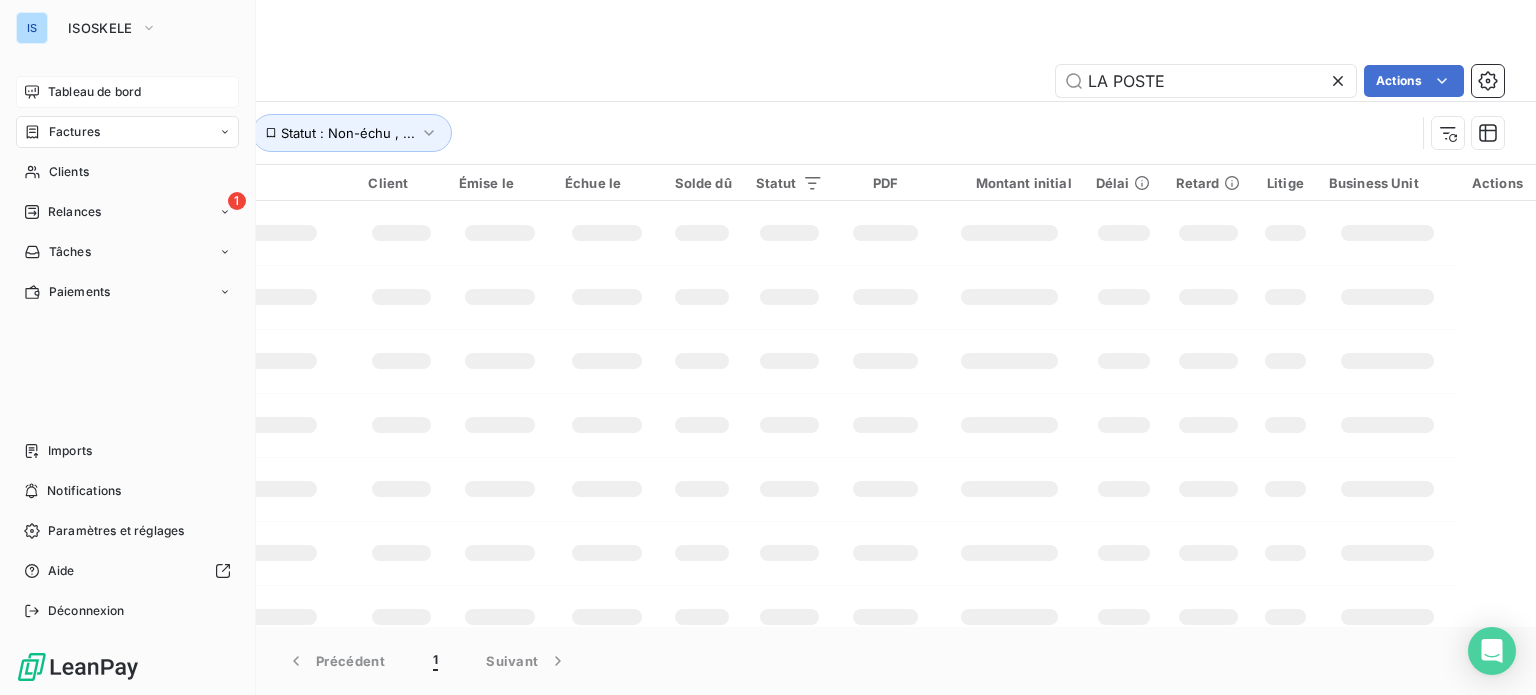 click on "Tableau de bord" at bounding box center [127, 92] 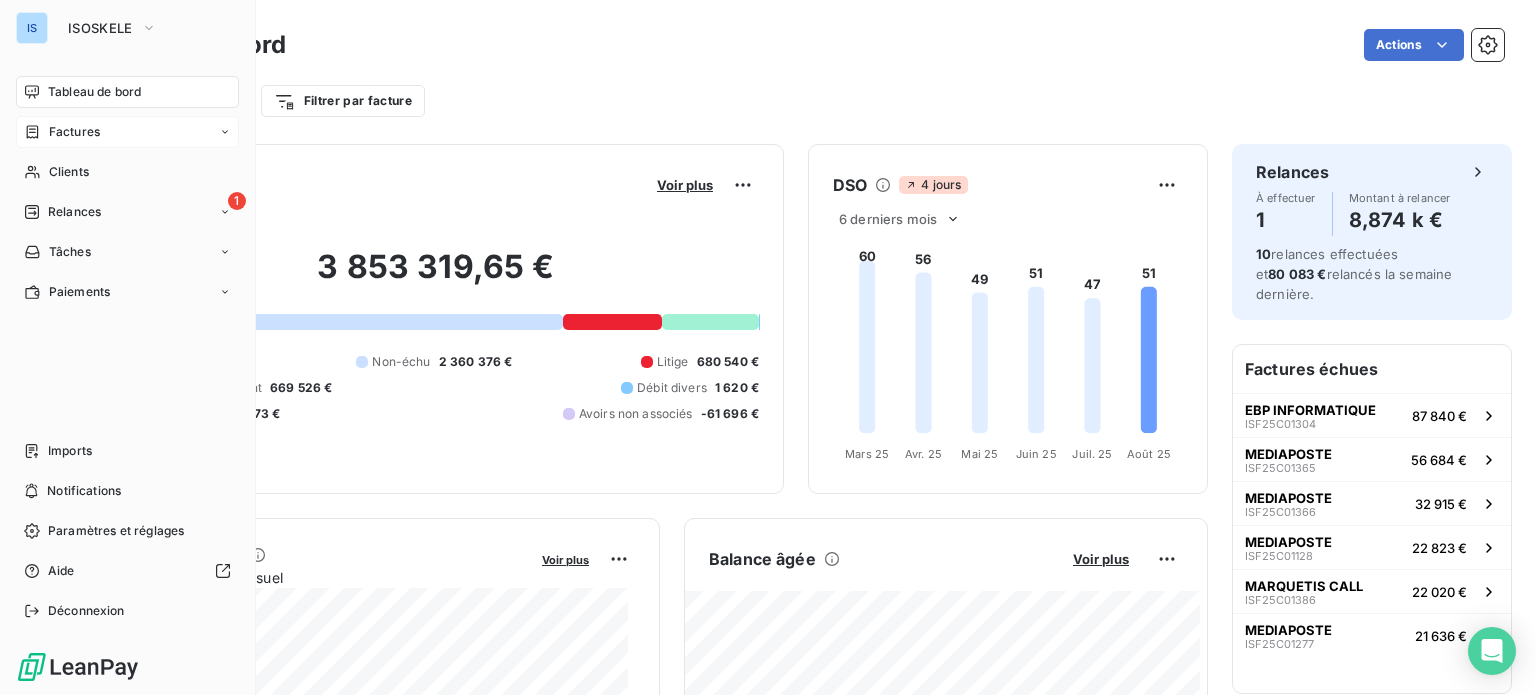click on "Factures" at bounding box center (127, 132) 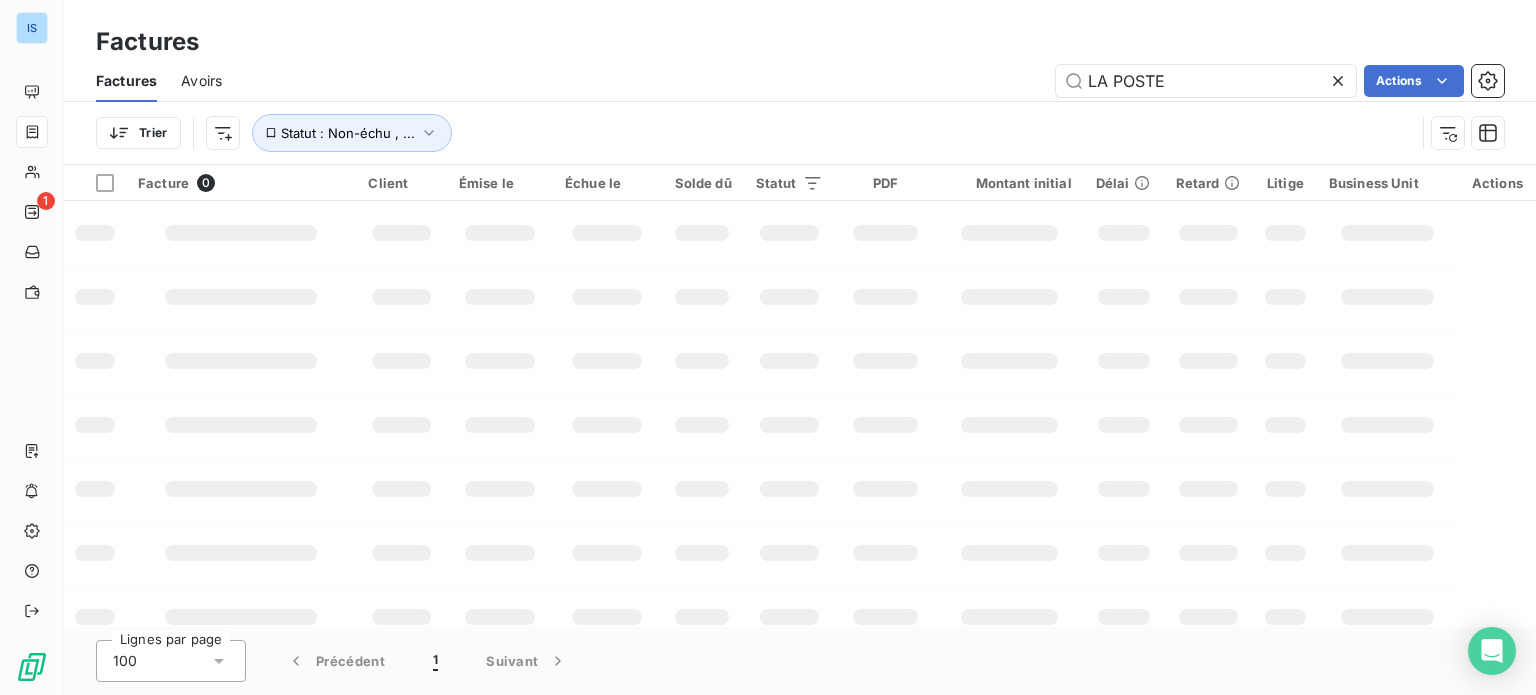 click 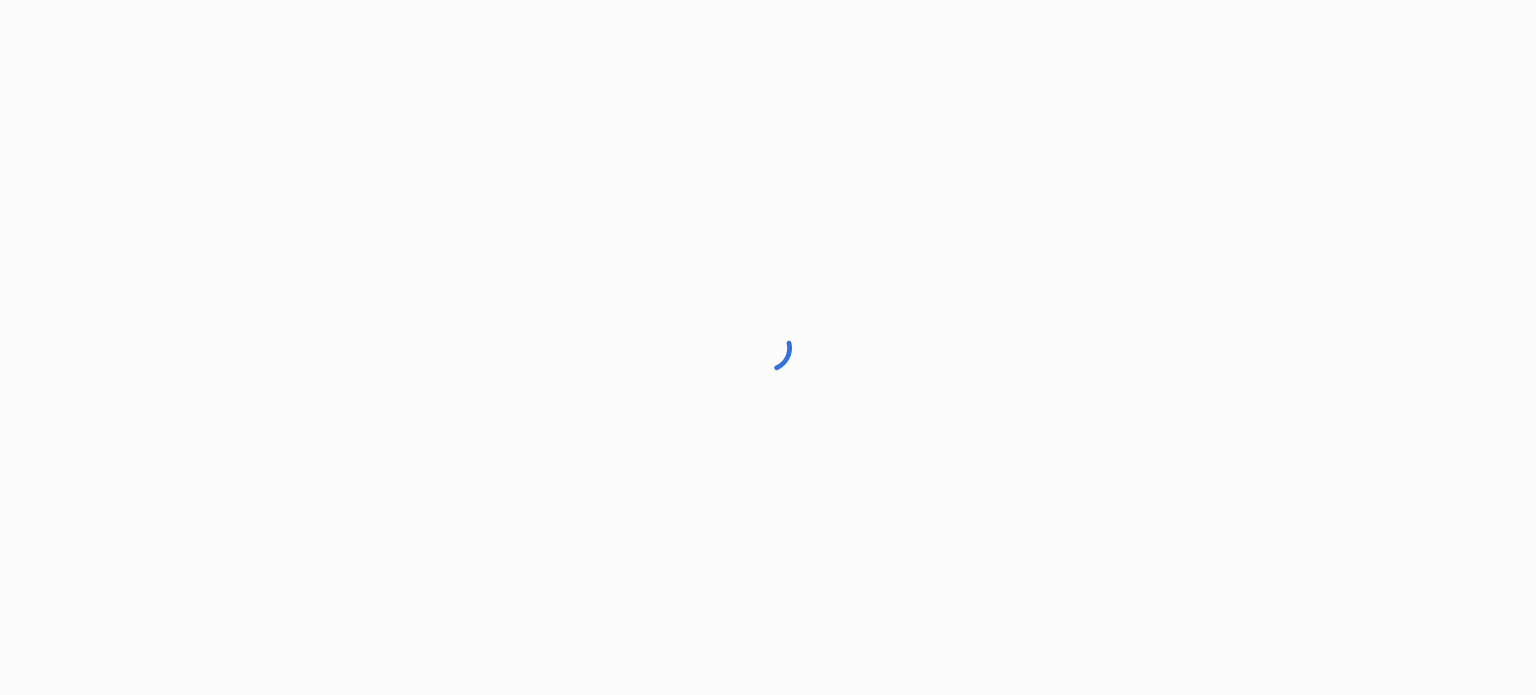 scroll, scrollTop: 0, scrollLeft: 0, axis: both 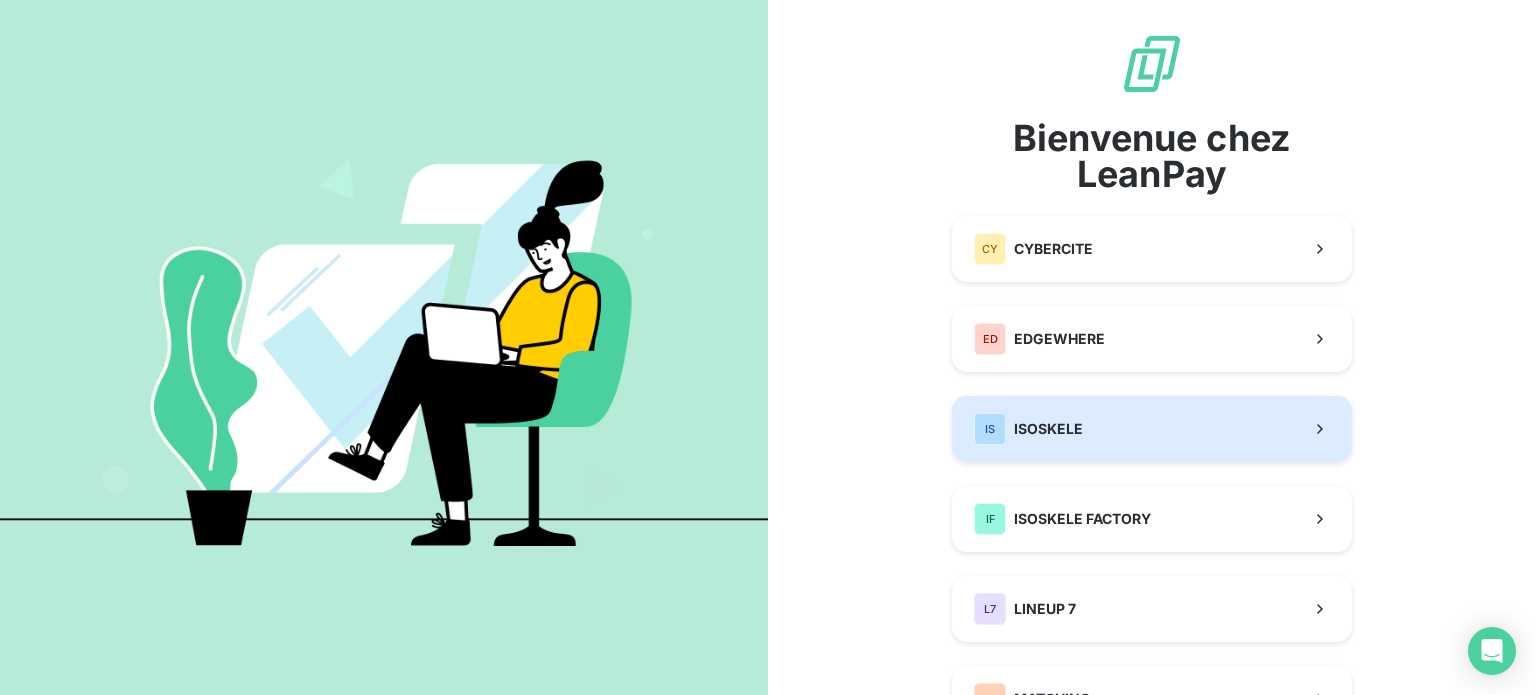 drag, startPoint x: 1073, startPoint y: 415, endPoint x: 988, endPoint y: 420, distance: 85.146935 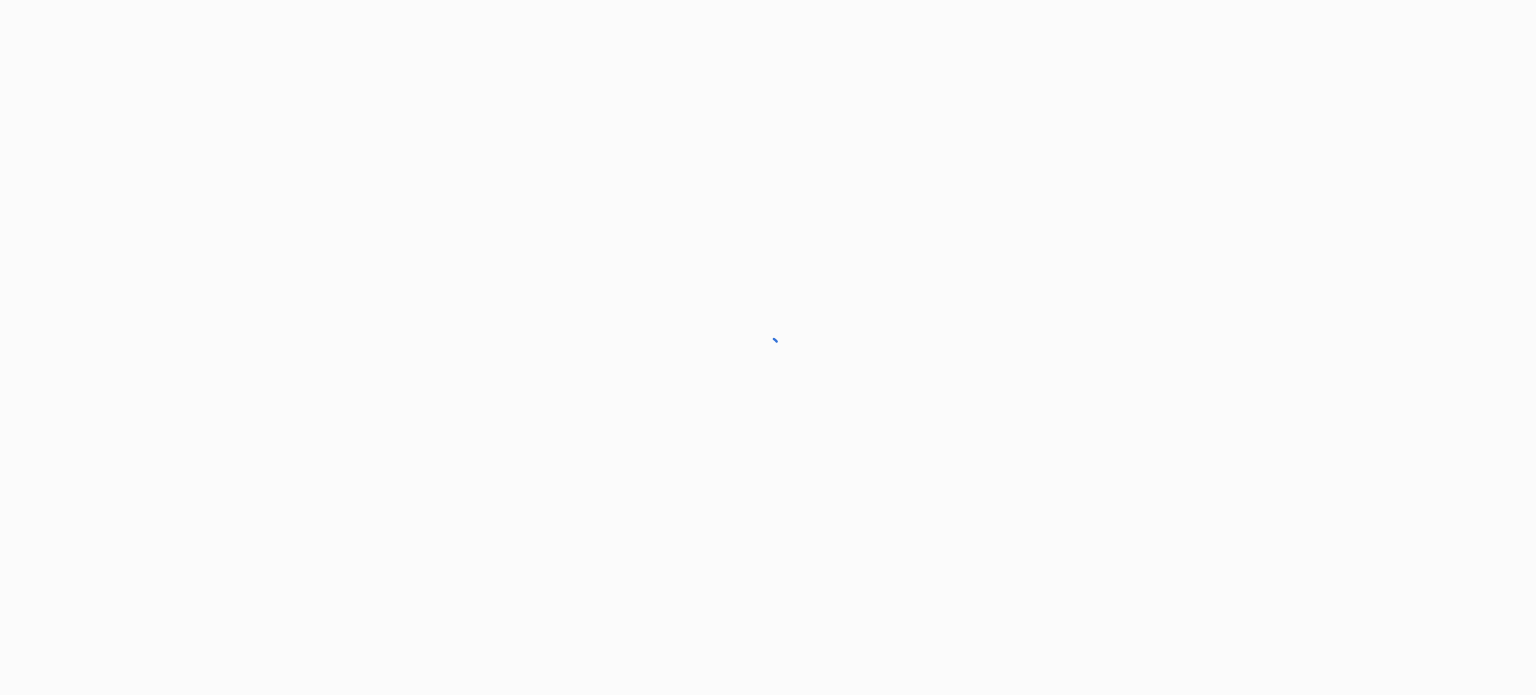 scroll, scrollTop: 0, scrollLeft: 0, axis: both 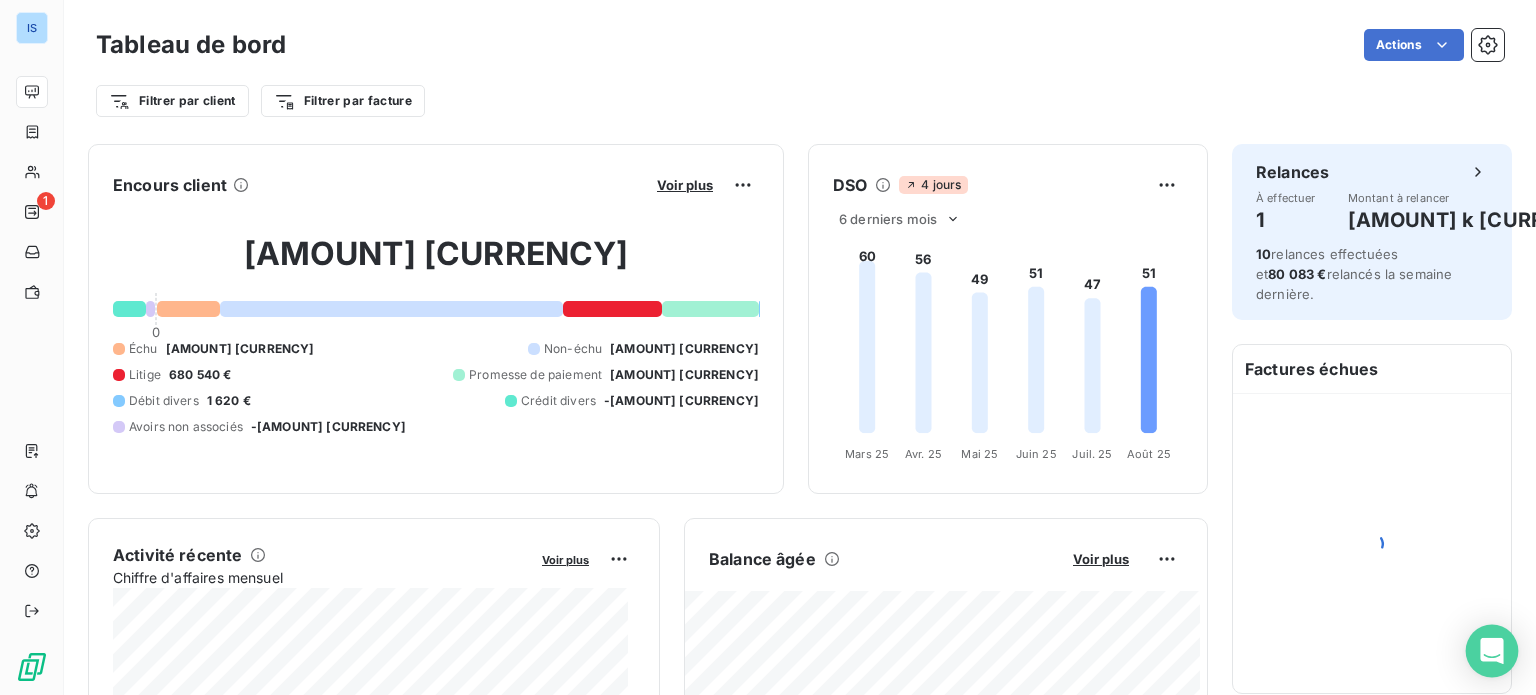 click 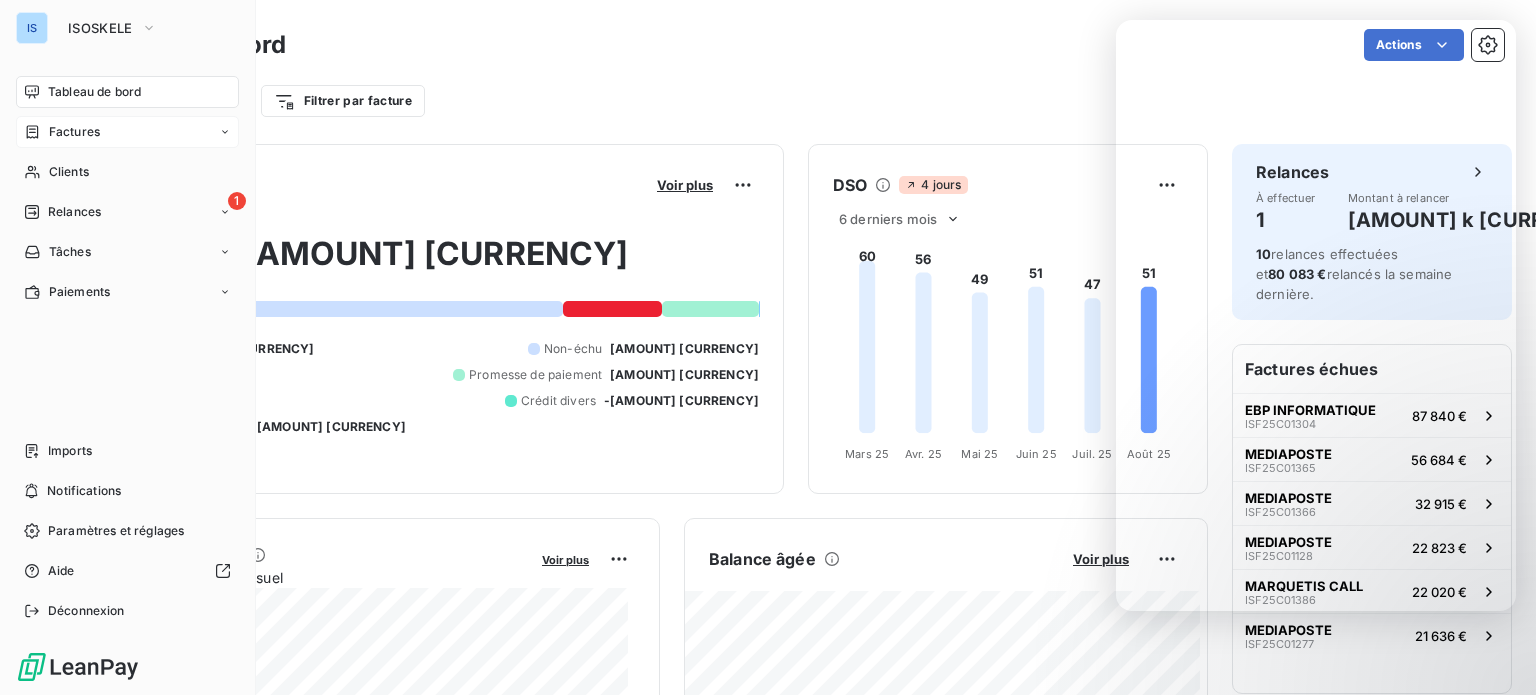 click on "Factures" at bounding box center (74, 132) 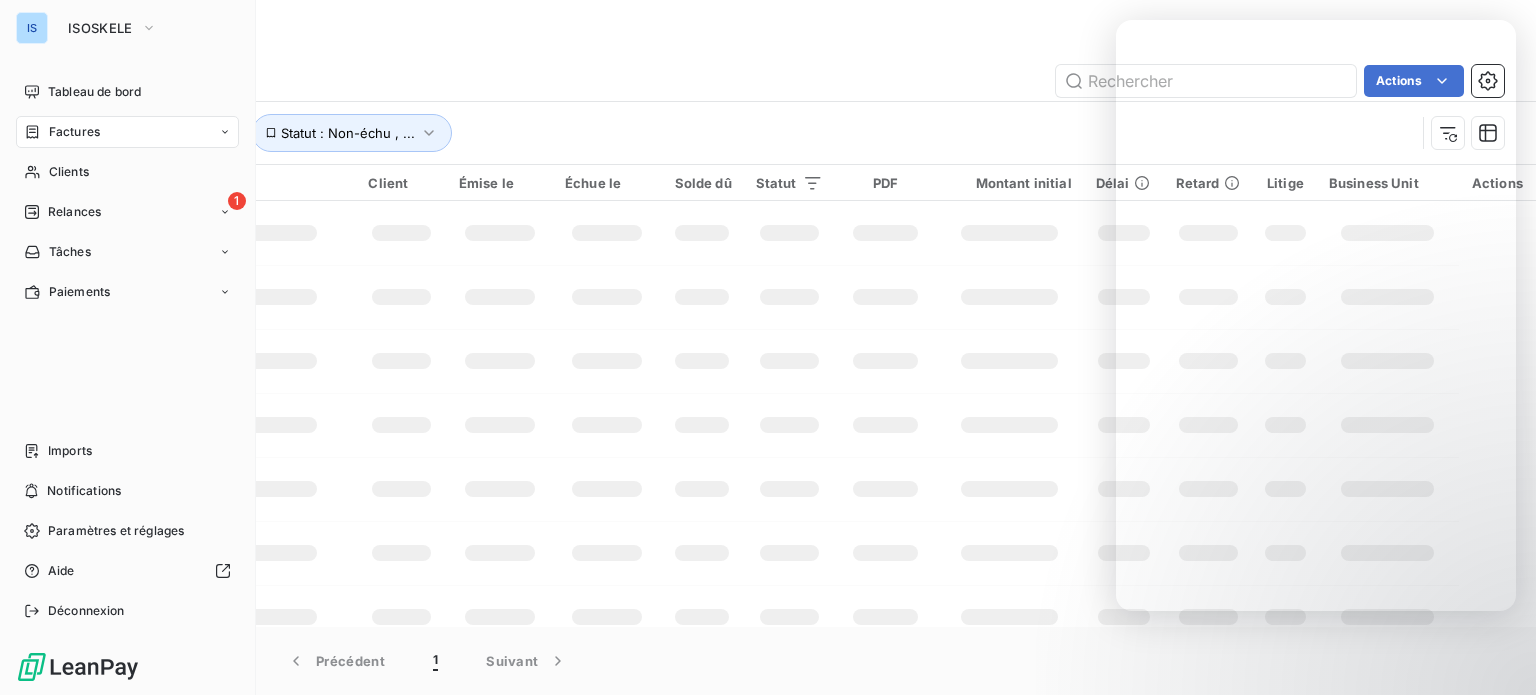 drag, startPoint x: 91, startPoint y: 83, endPoint x: 244, endPoint y: 123, distance: 158.14233 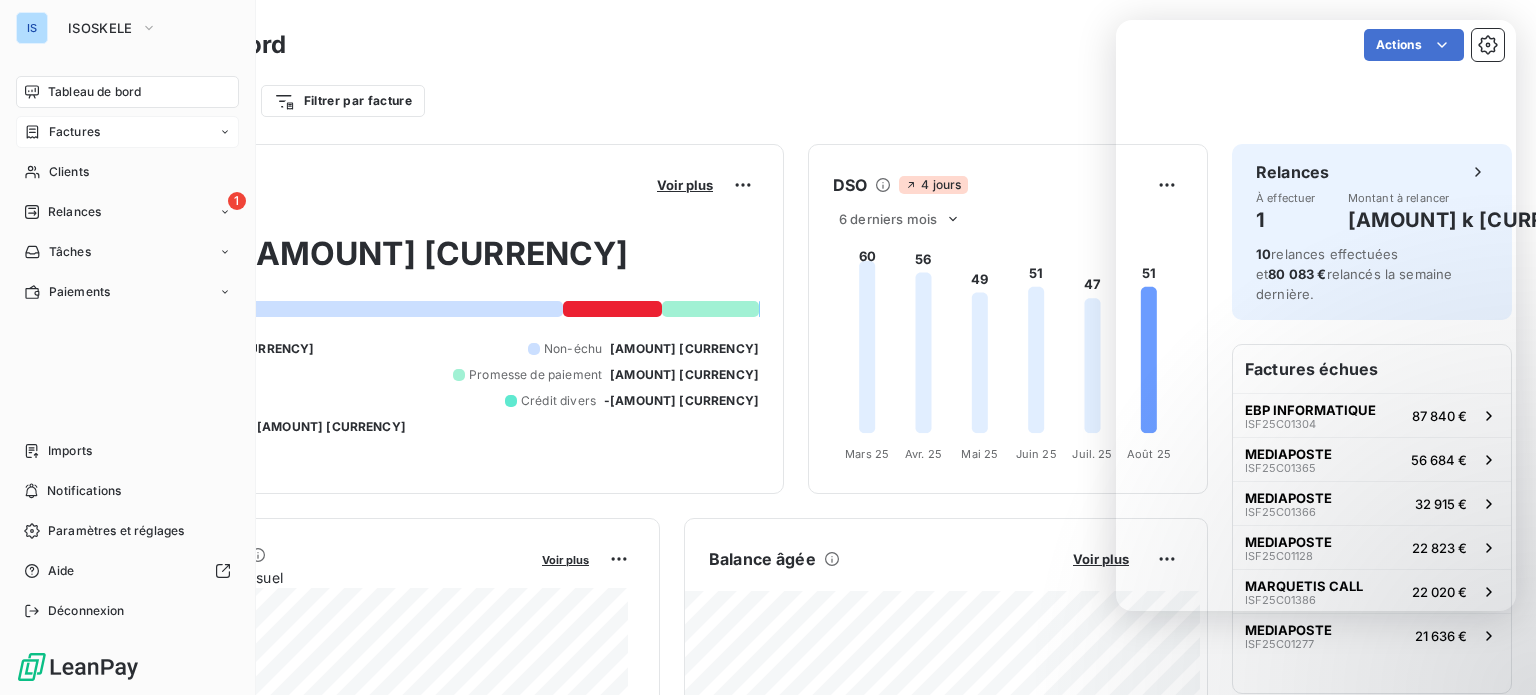 click on "Tableau de bord" at bounding box center (94, 92) 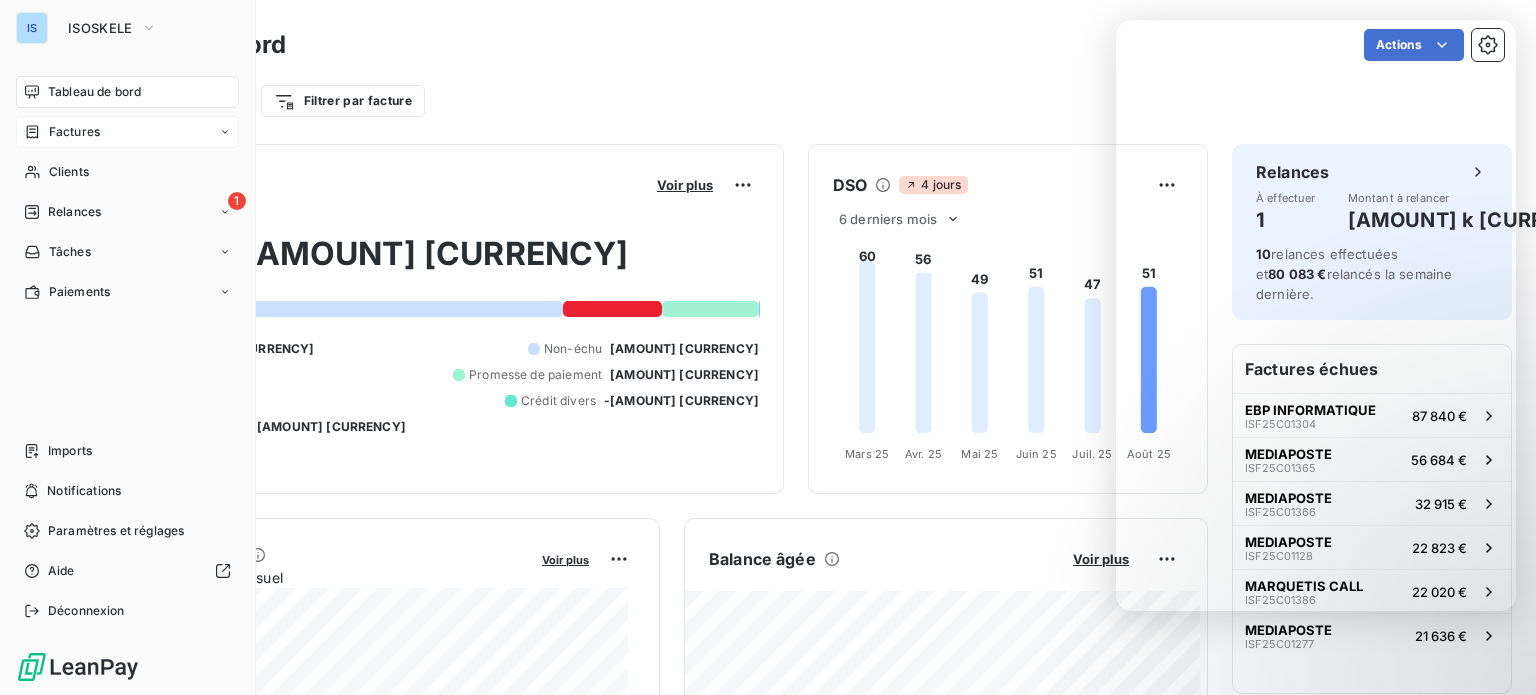 click on "Factures" at bounding box center (74, 132) 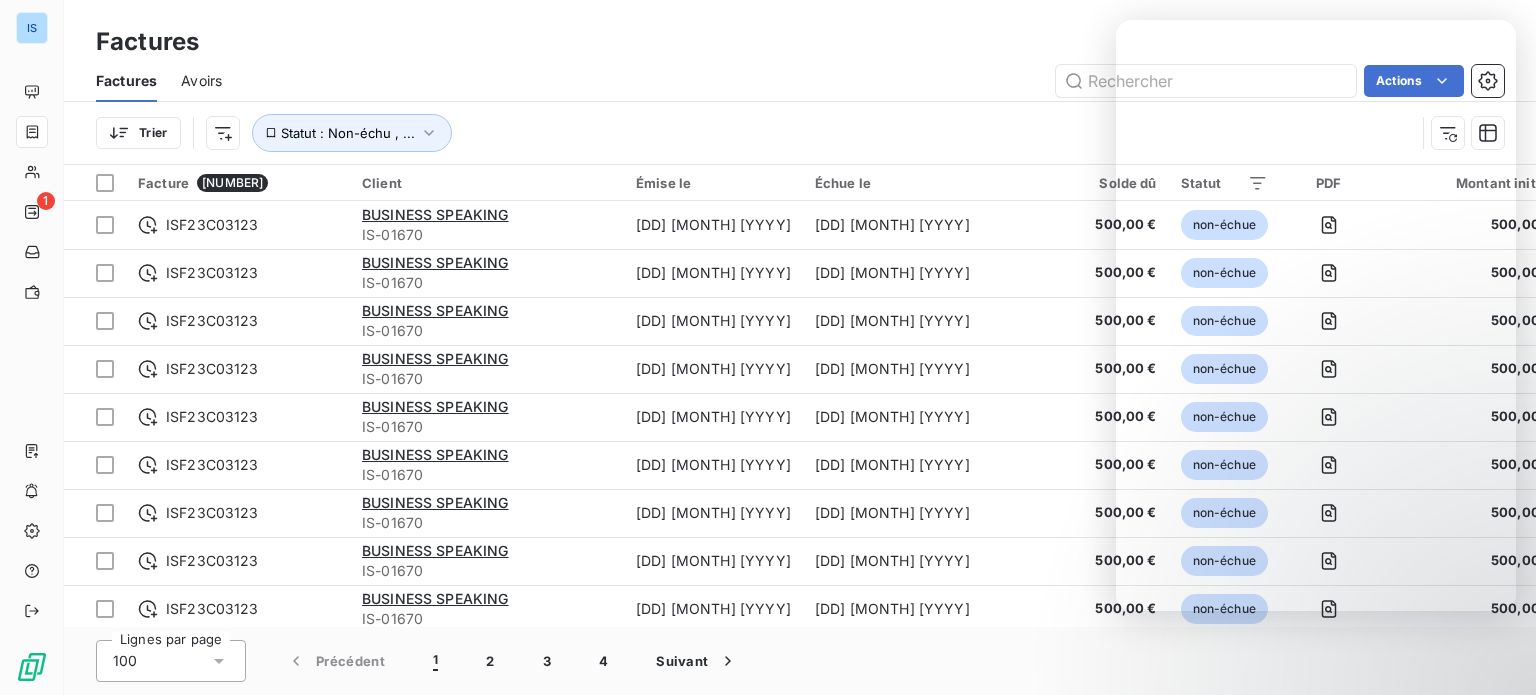 click on "Factures" at bounding box center [800, 42] 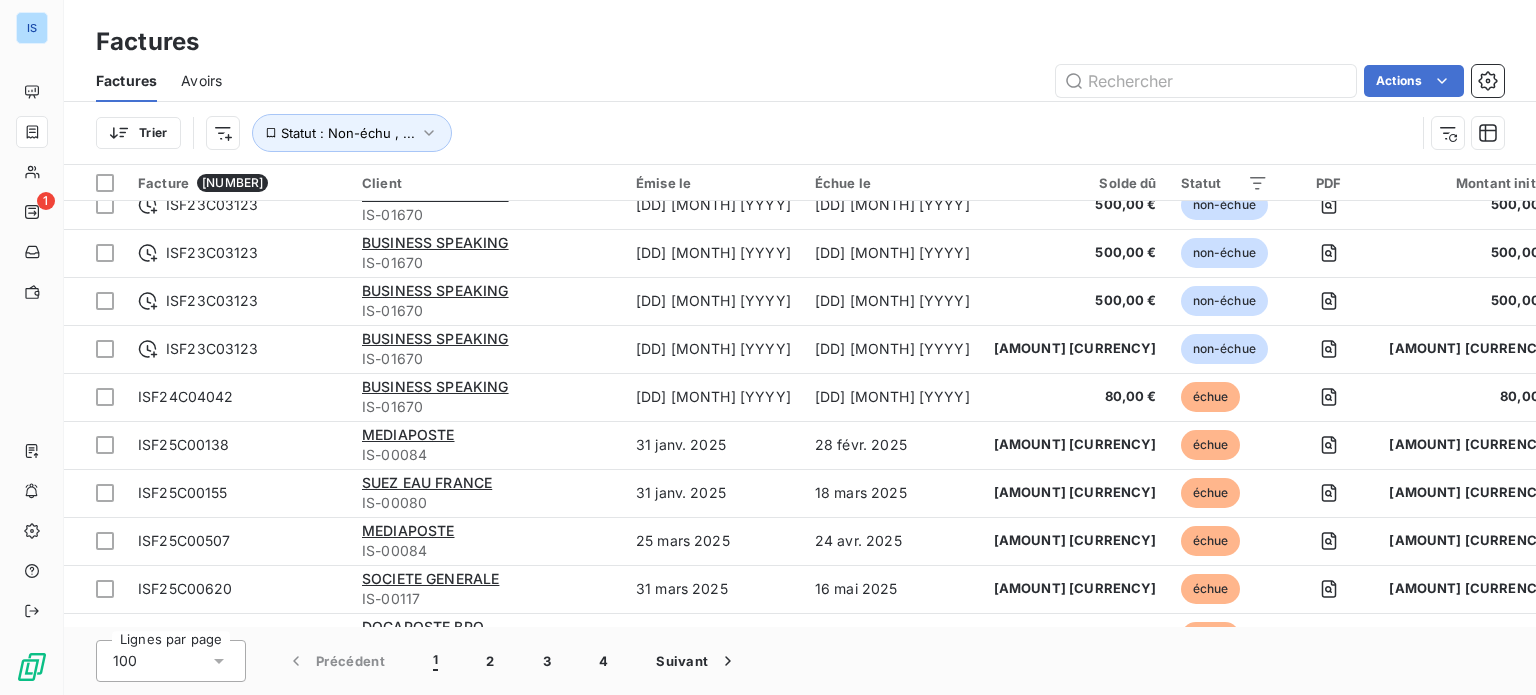 scroll, scrollTop: 200, scrollLeft: 0, axis: vertical 